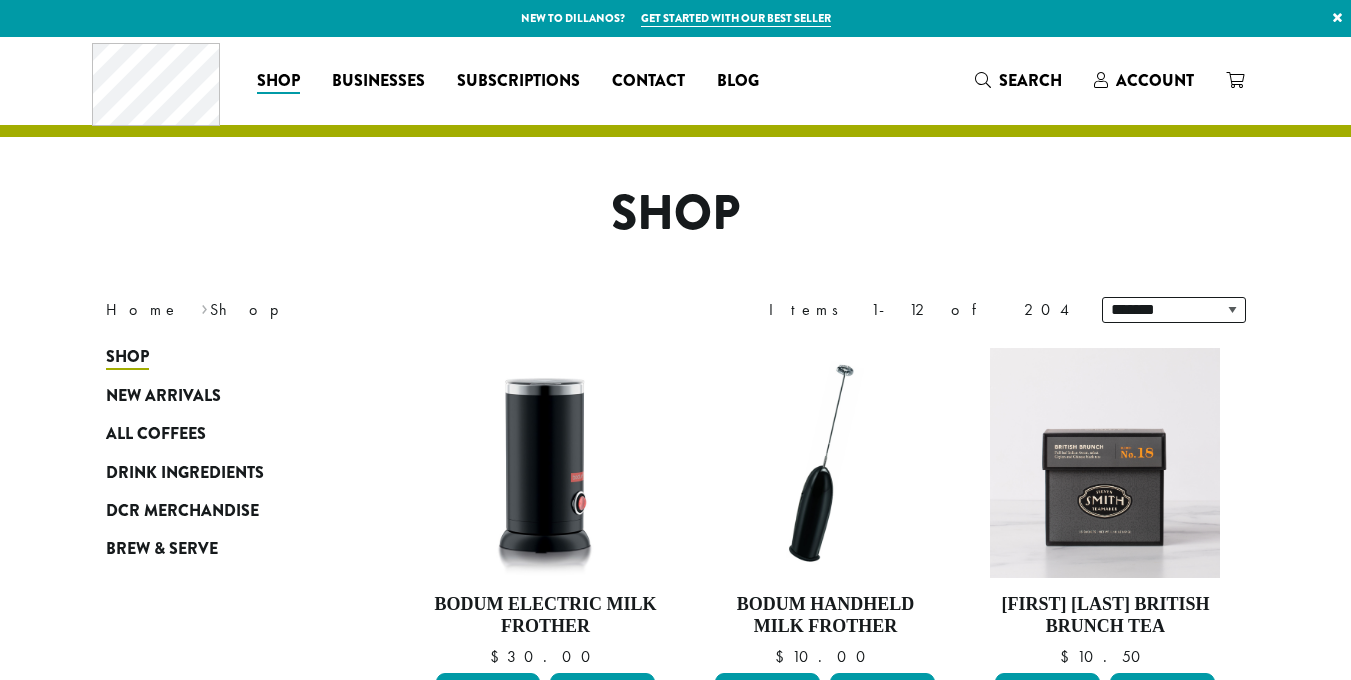 scroll, scrollTop: 0, scrollLeft: 0, axis: both 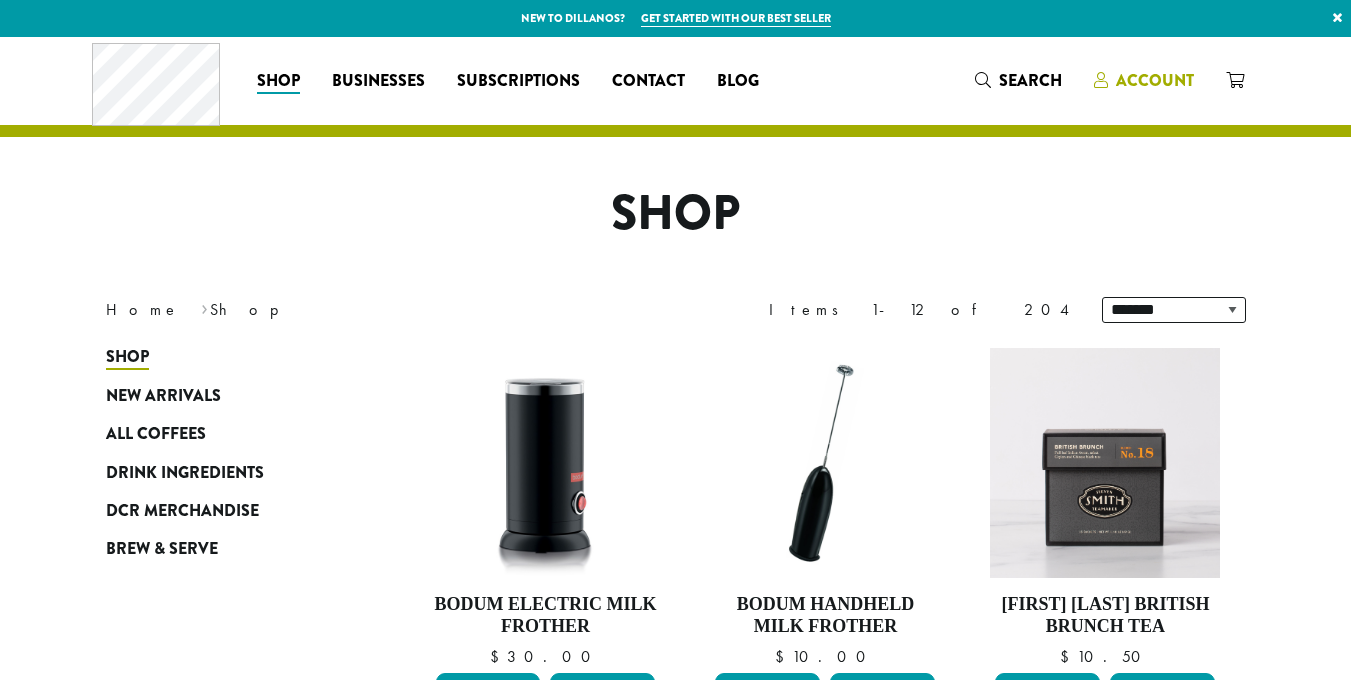 click on "Account" at bounding box center (1155, 80) 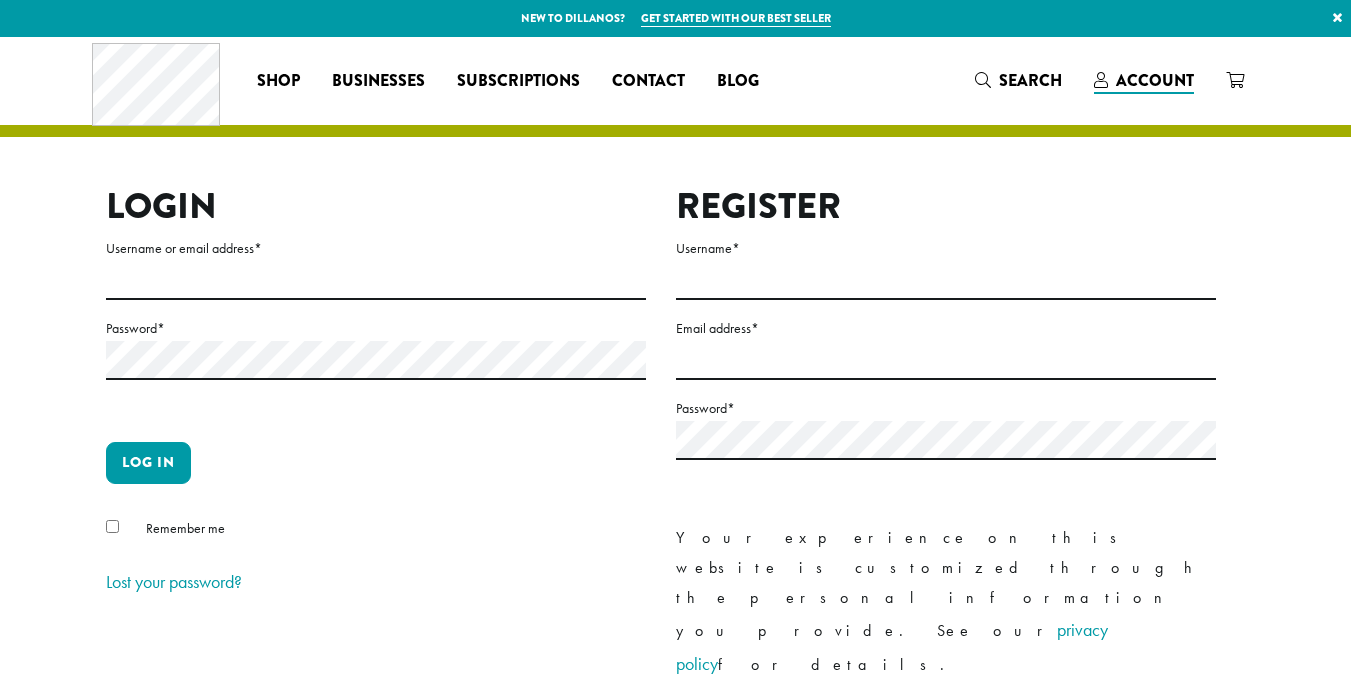 scroll, scrollTop: 0, scrollLeft: 0, axis: both 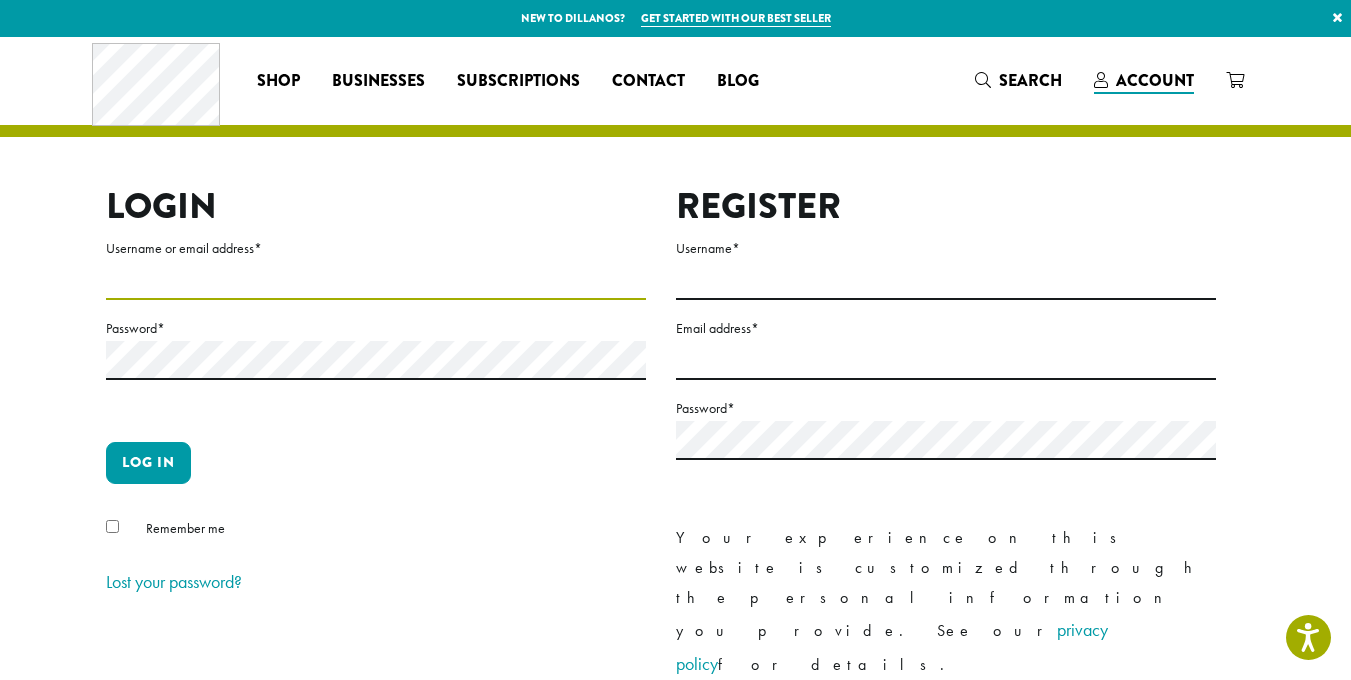 click on "Username or email address  *" at bounding box center [376, 280] 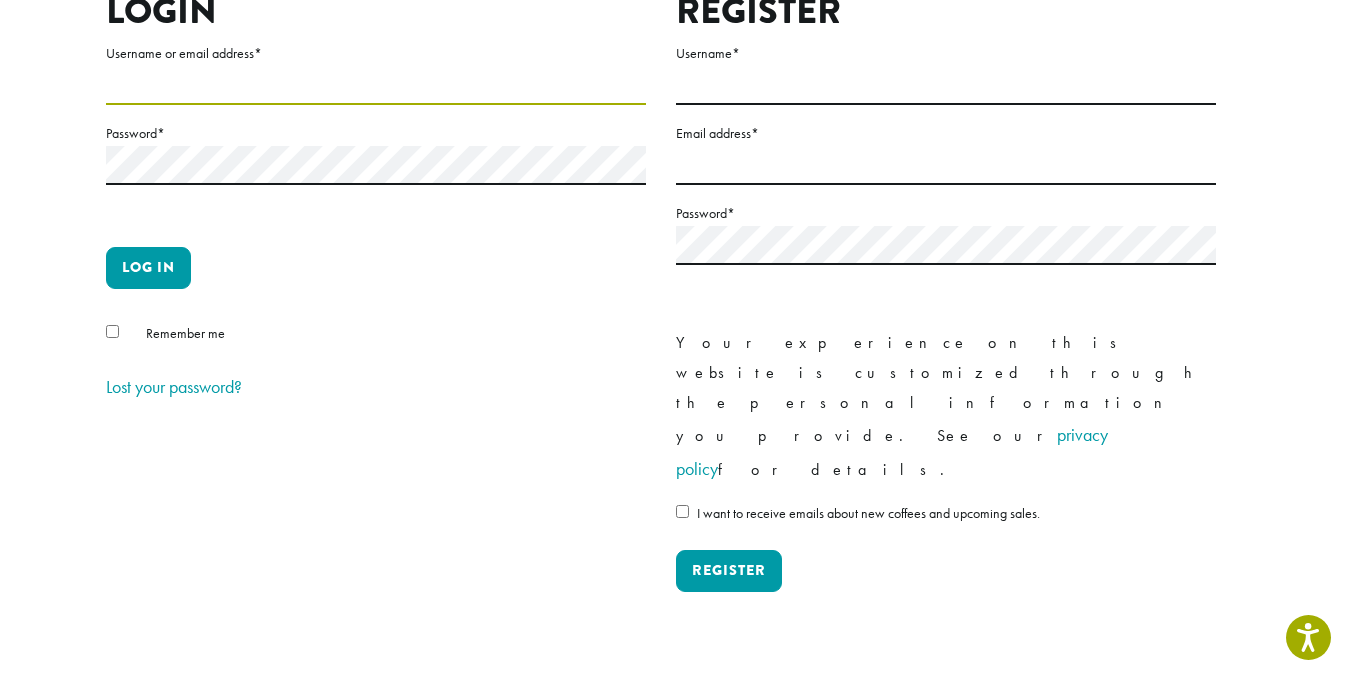 scroll, scrollTop: 0, scrollLeft: 0, axis: both 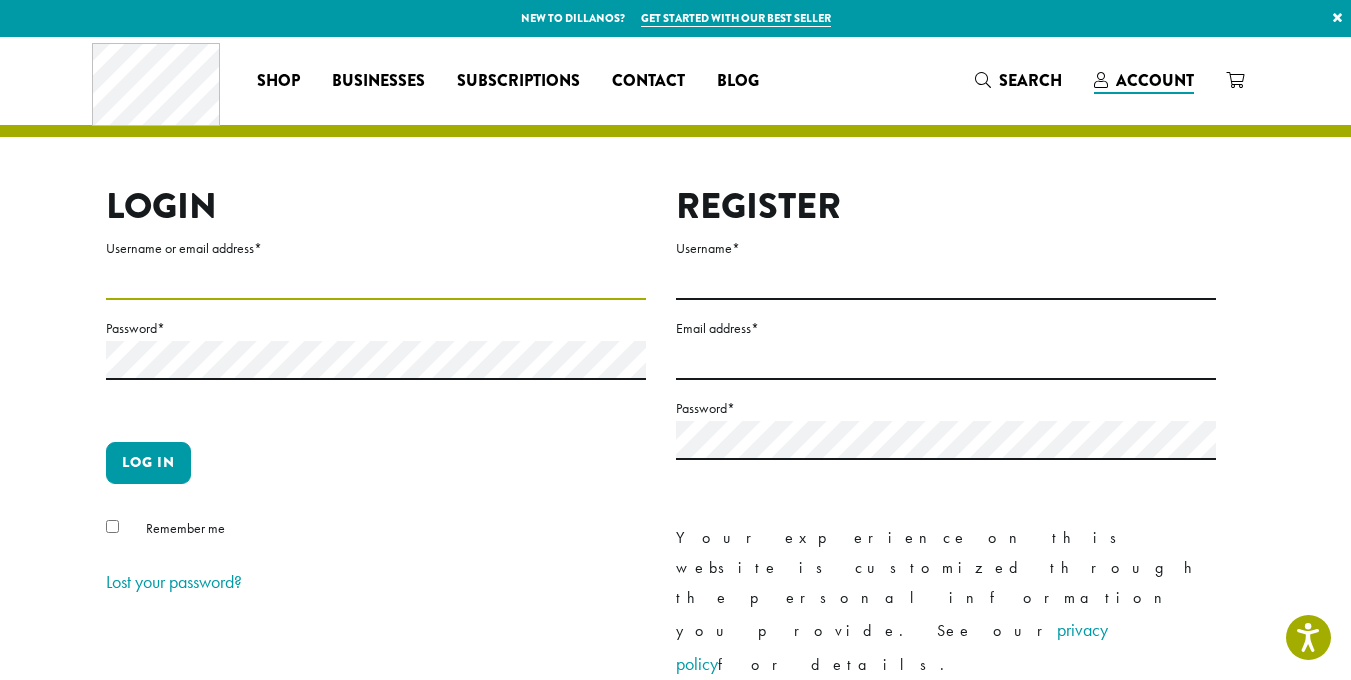 click on "Username or email address  *" at bounding box center (376, 280) 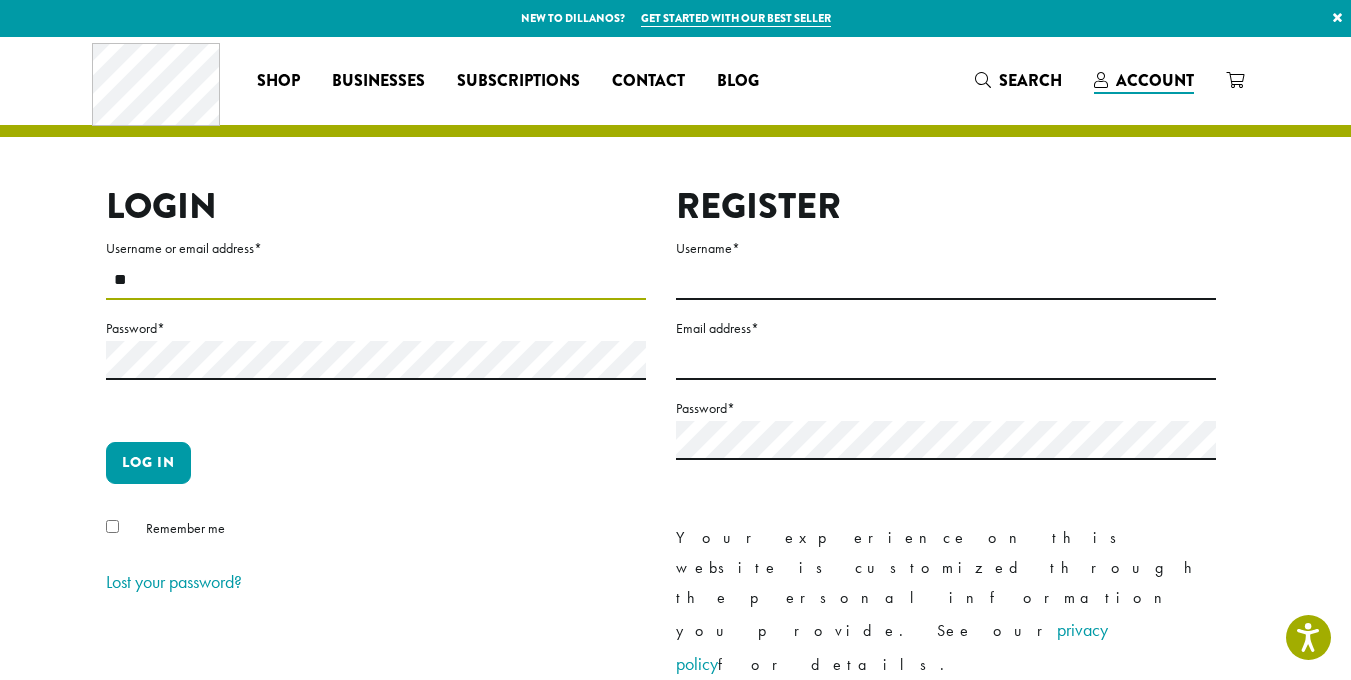 type on "*" 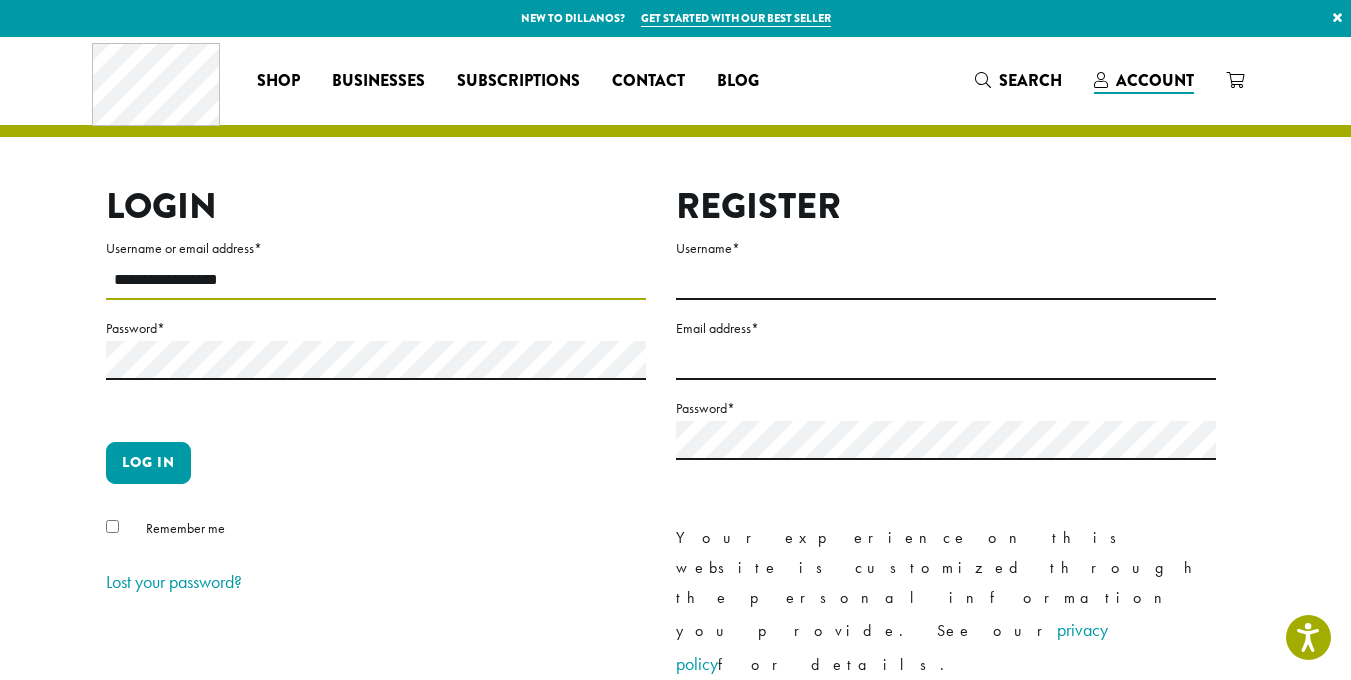 type on "**********" 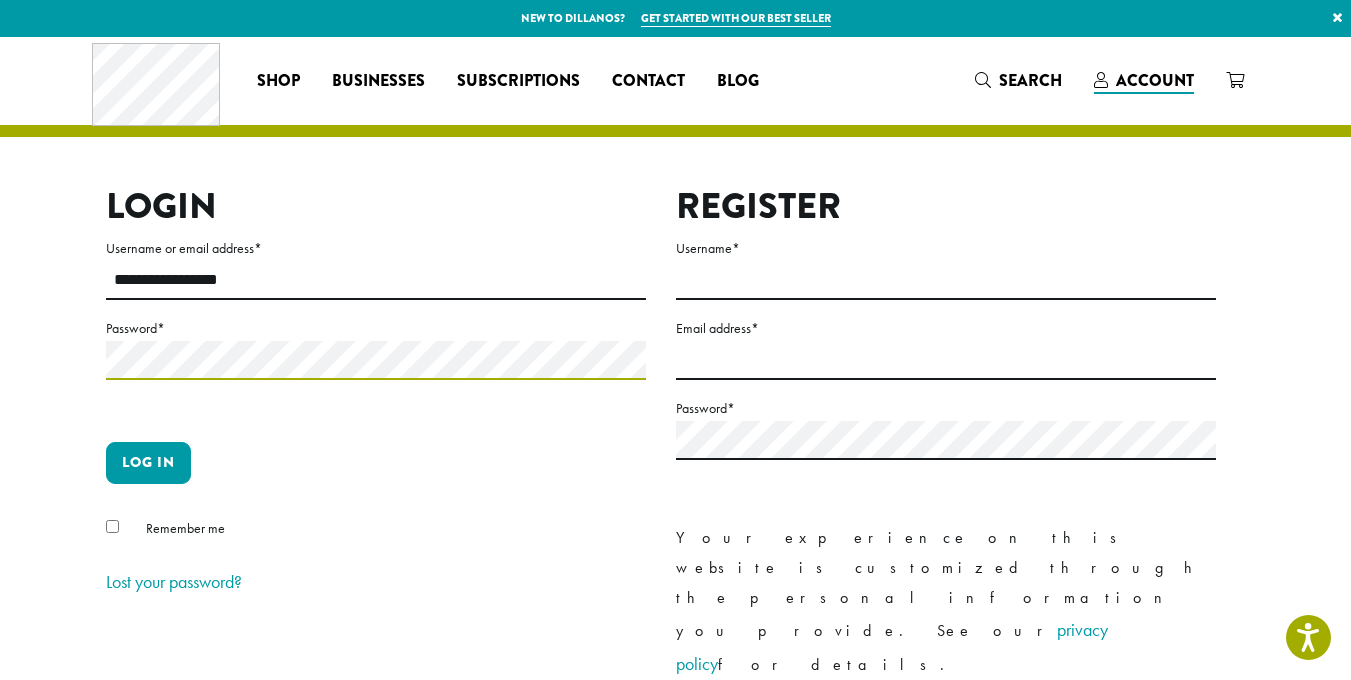 click on "Log in" at bounding box center [148, 463] 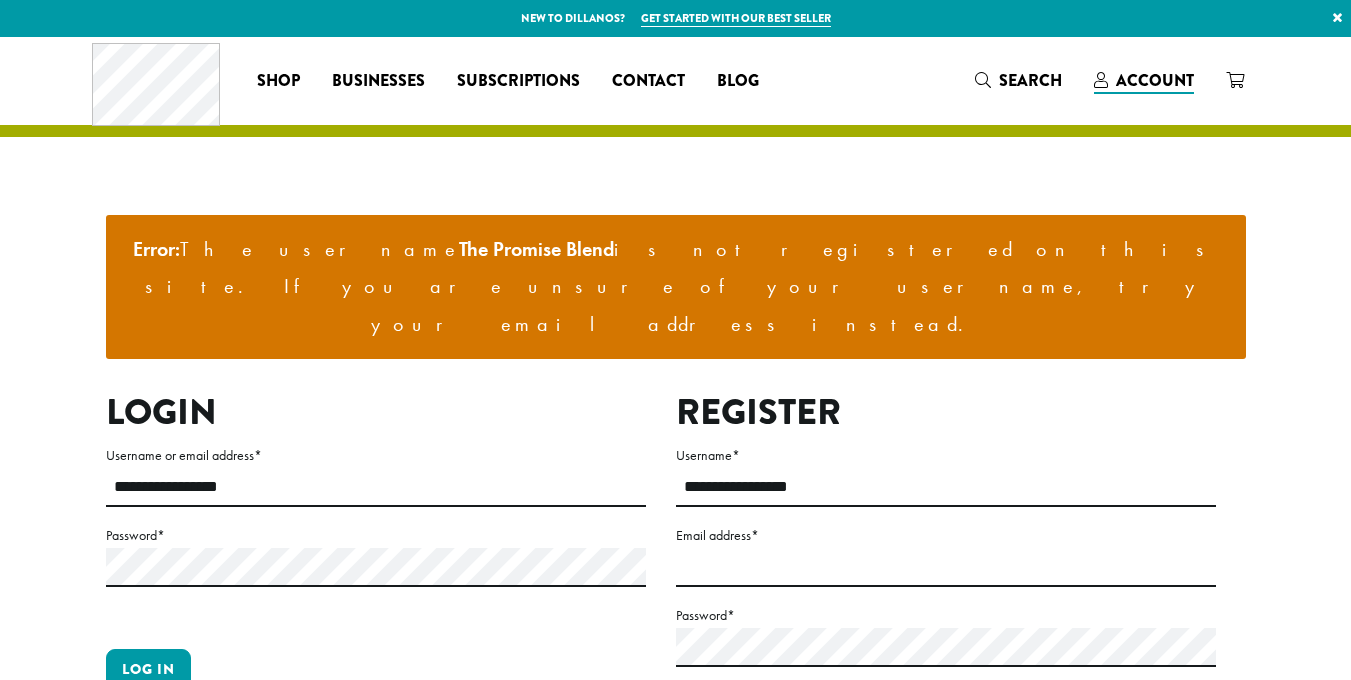 scroll, scrollTop: 0, scrollLeft: 0, axis: both 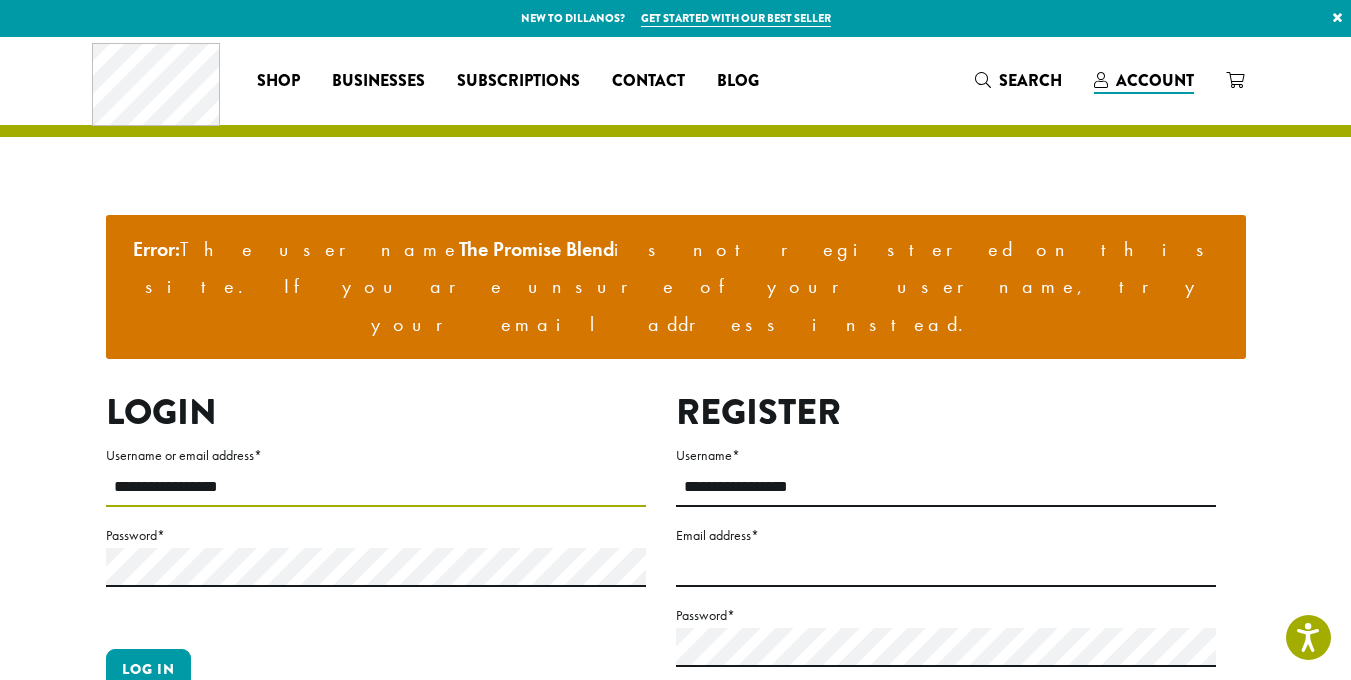 click on "**********" at bounding box center [376, 487] 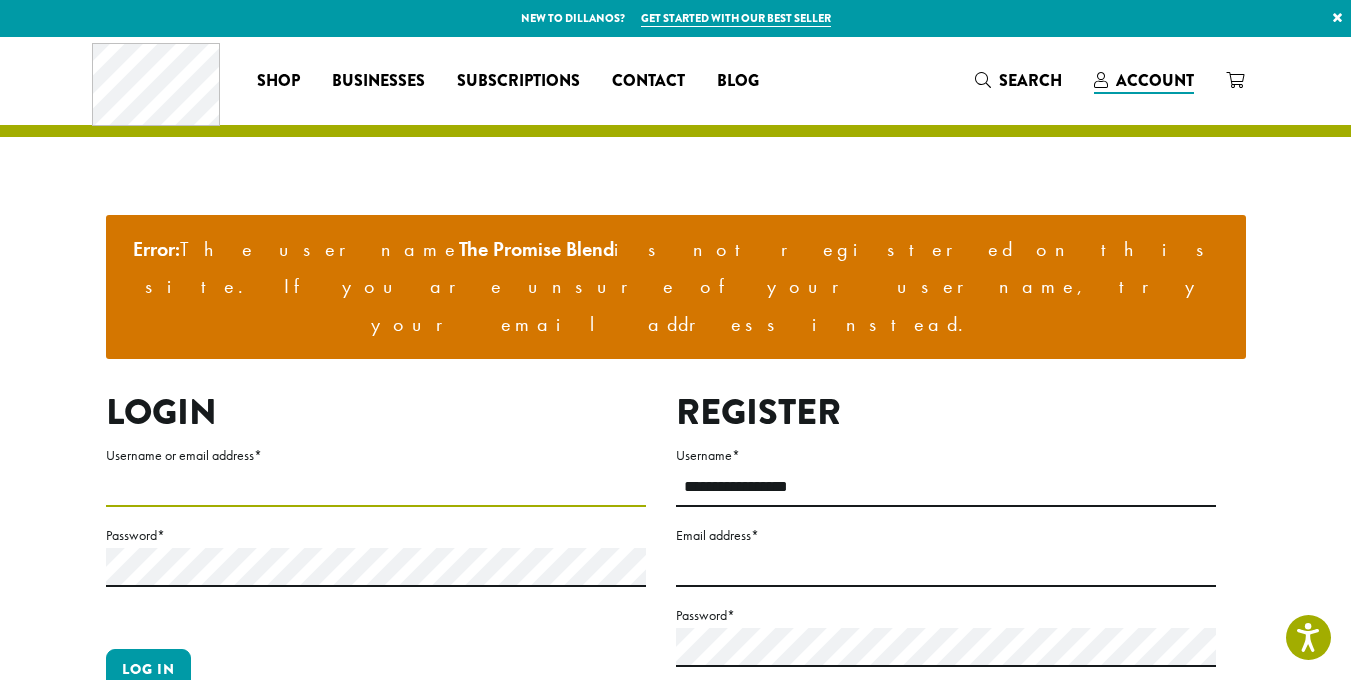 click on "Username or email address  *" at bounding box center (376, 487) 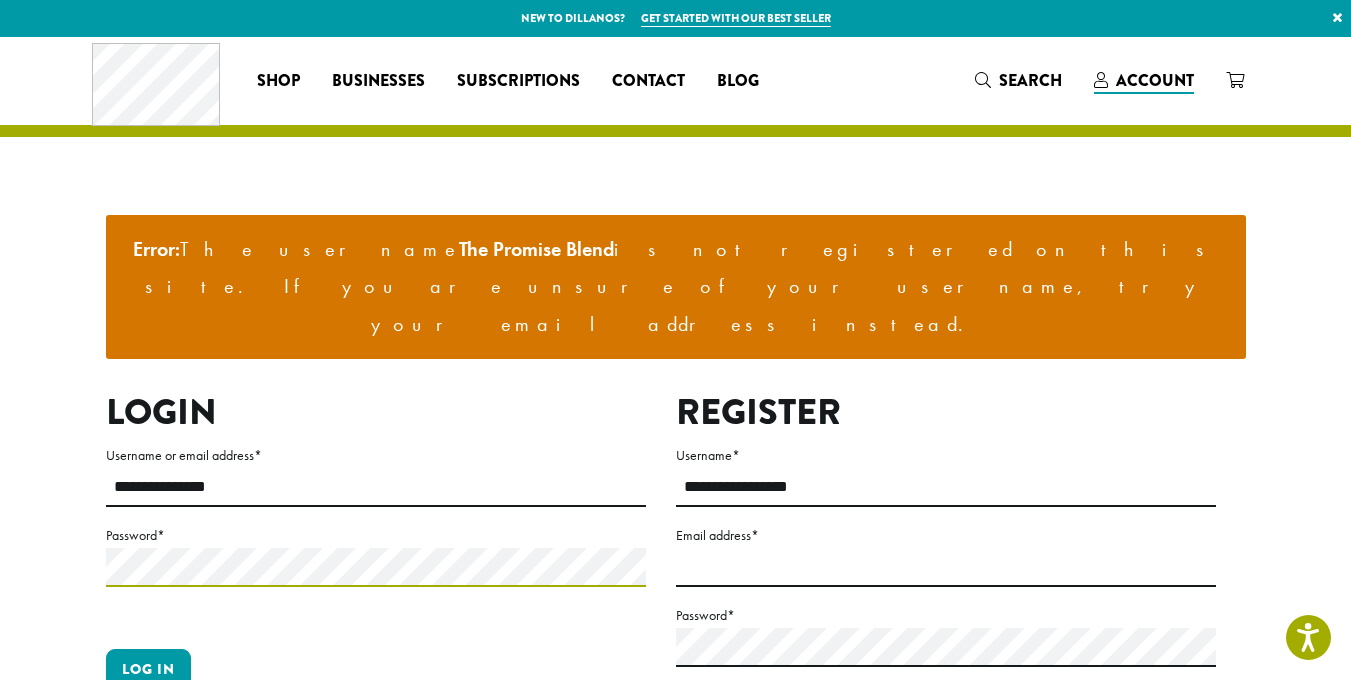 click on "Log in" at bounding box center [148, 670] 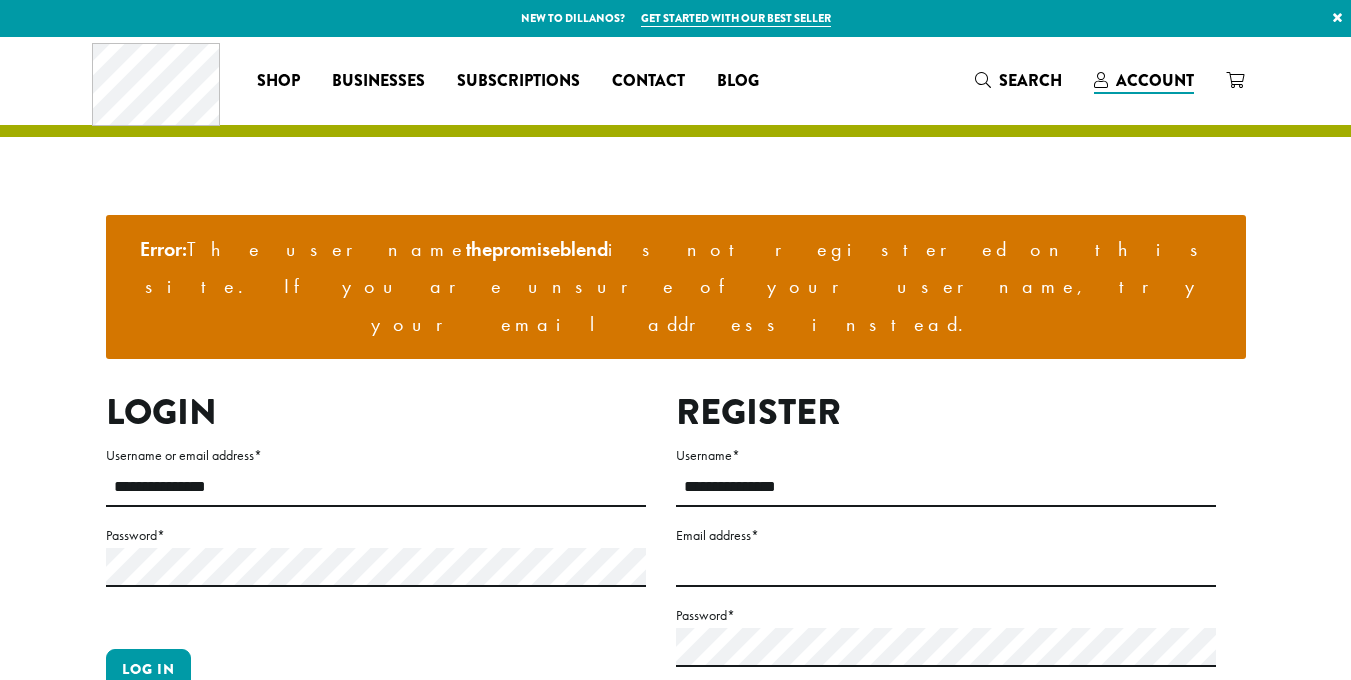 scroll, scrollTop: 0, scrollLeft: 0, axis: both 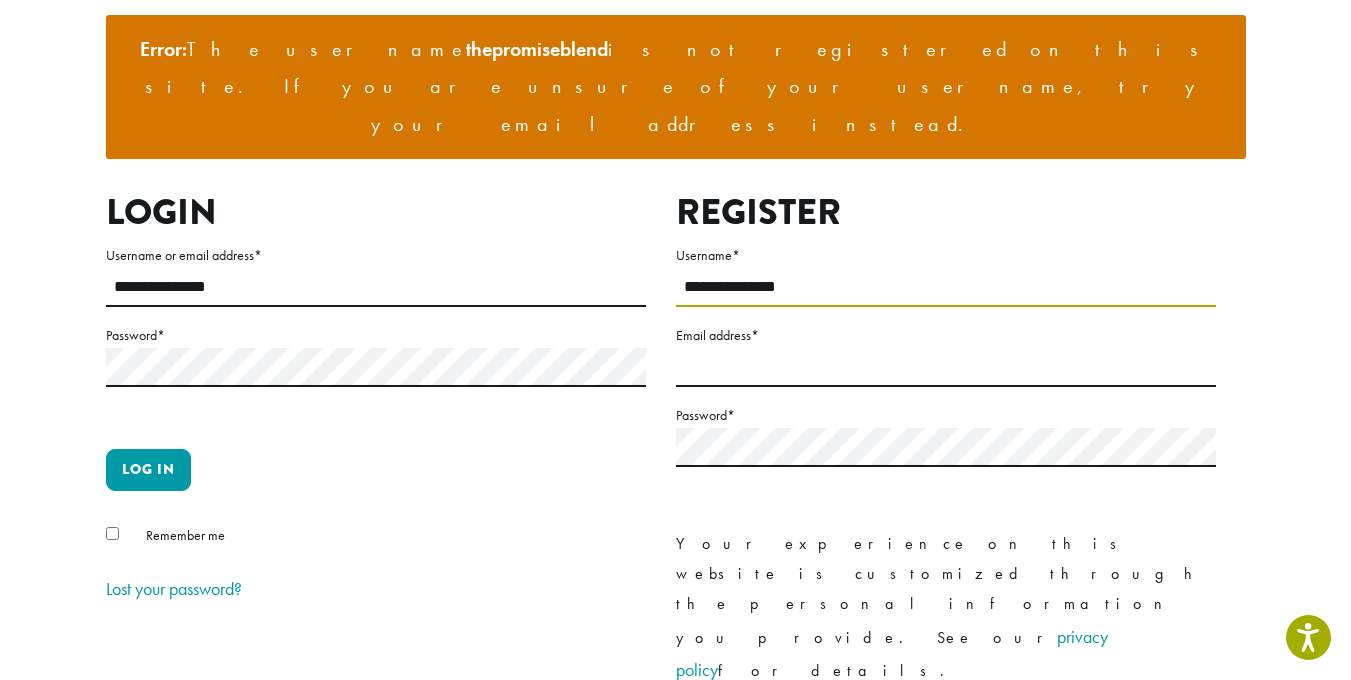 click on "**********" at bounding box center (946, 287) 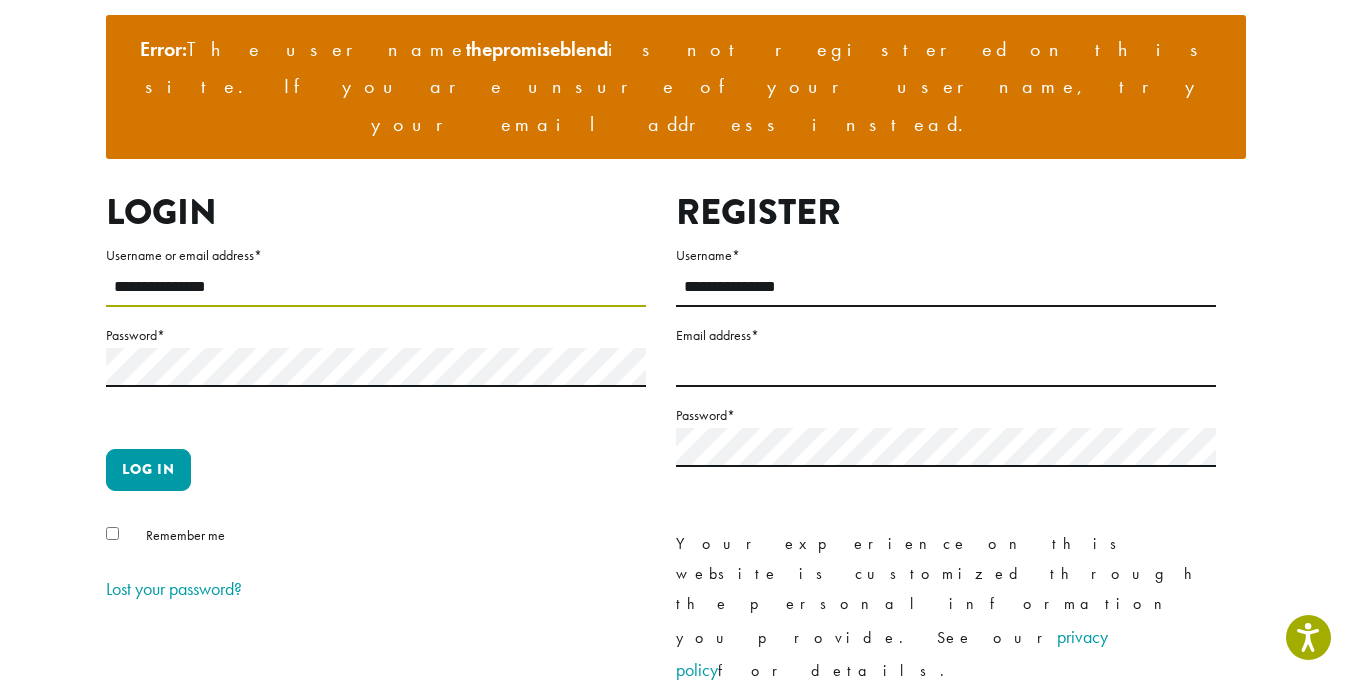 click on "**********" at bounding box center [376, 287] 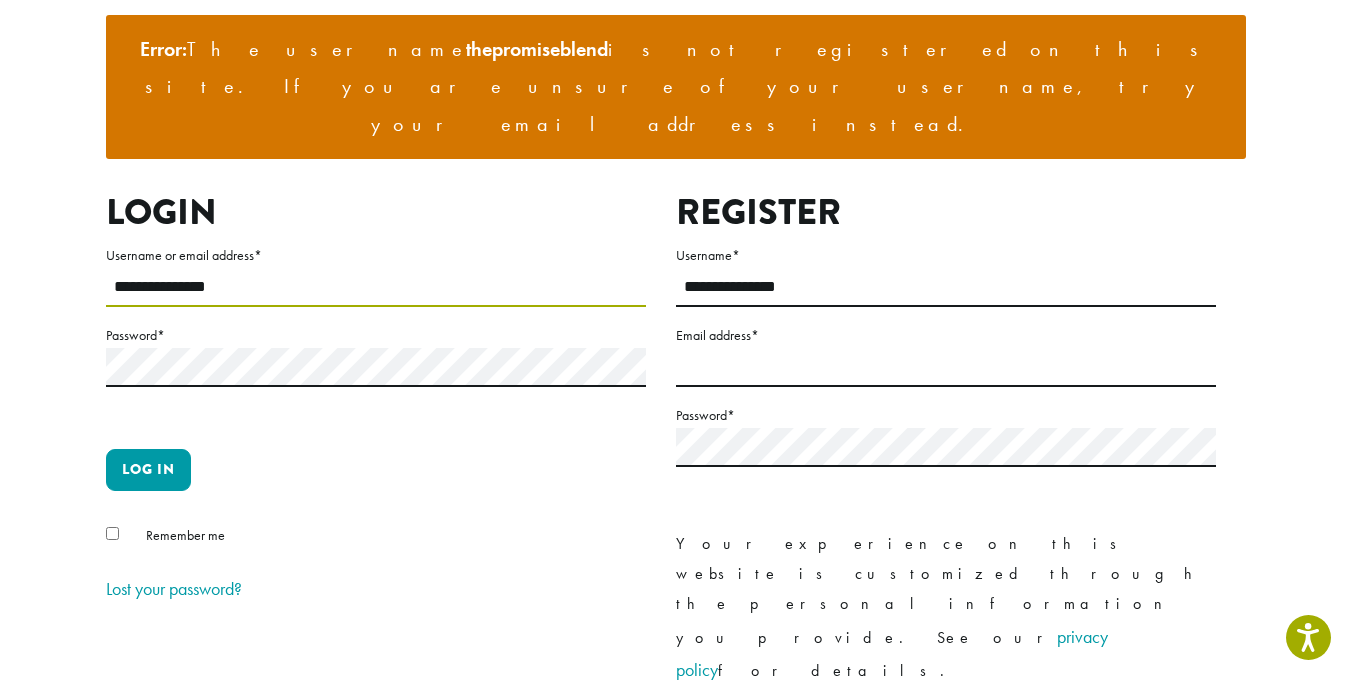 type on "**********" 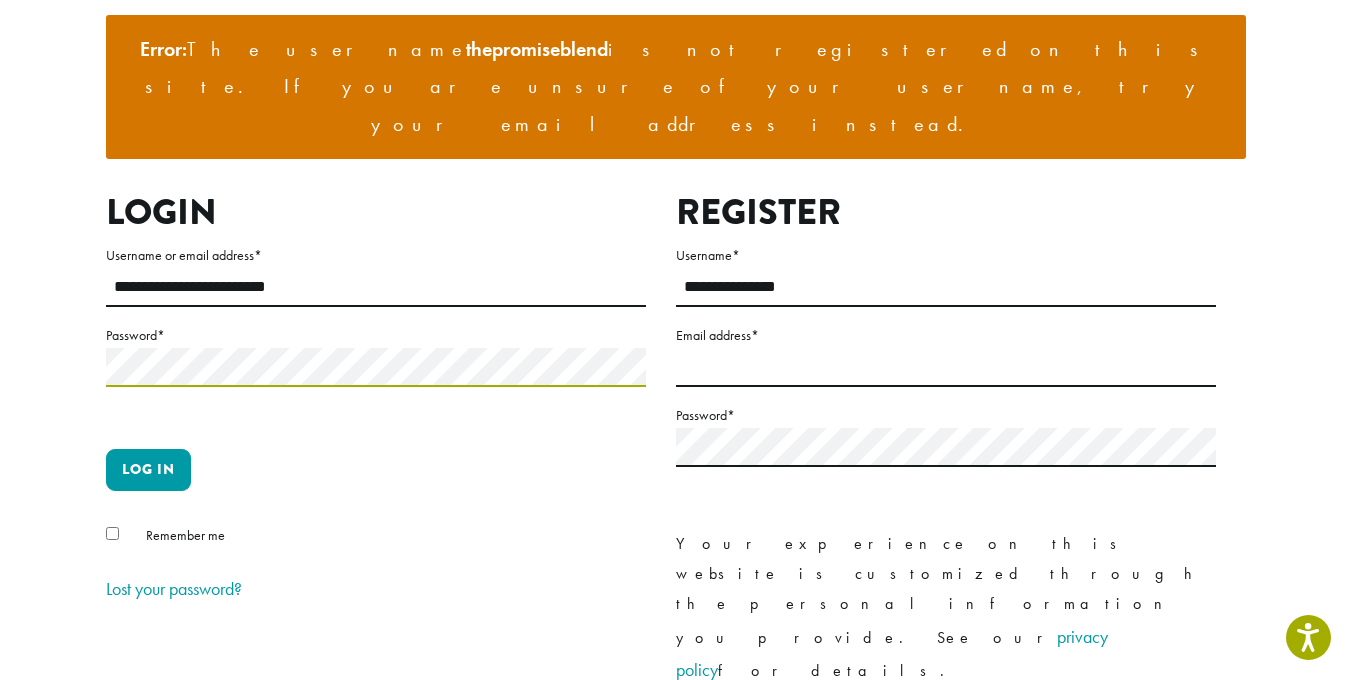 click on "Log in" at bounding box center [148, 470] 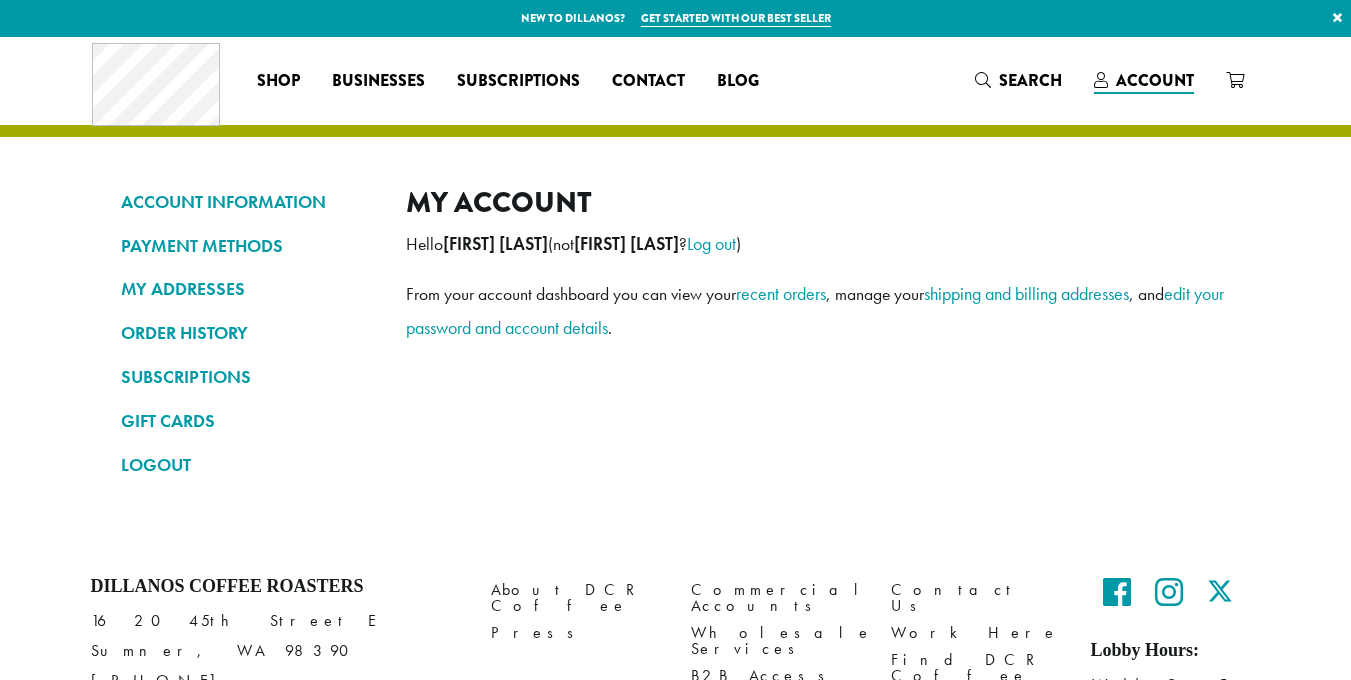 scroll, scrollTop: 0, scrollLeft: 0, axis: both 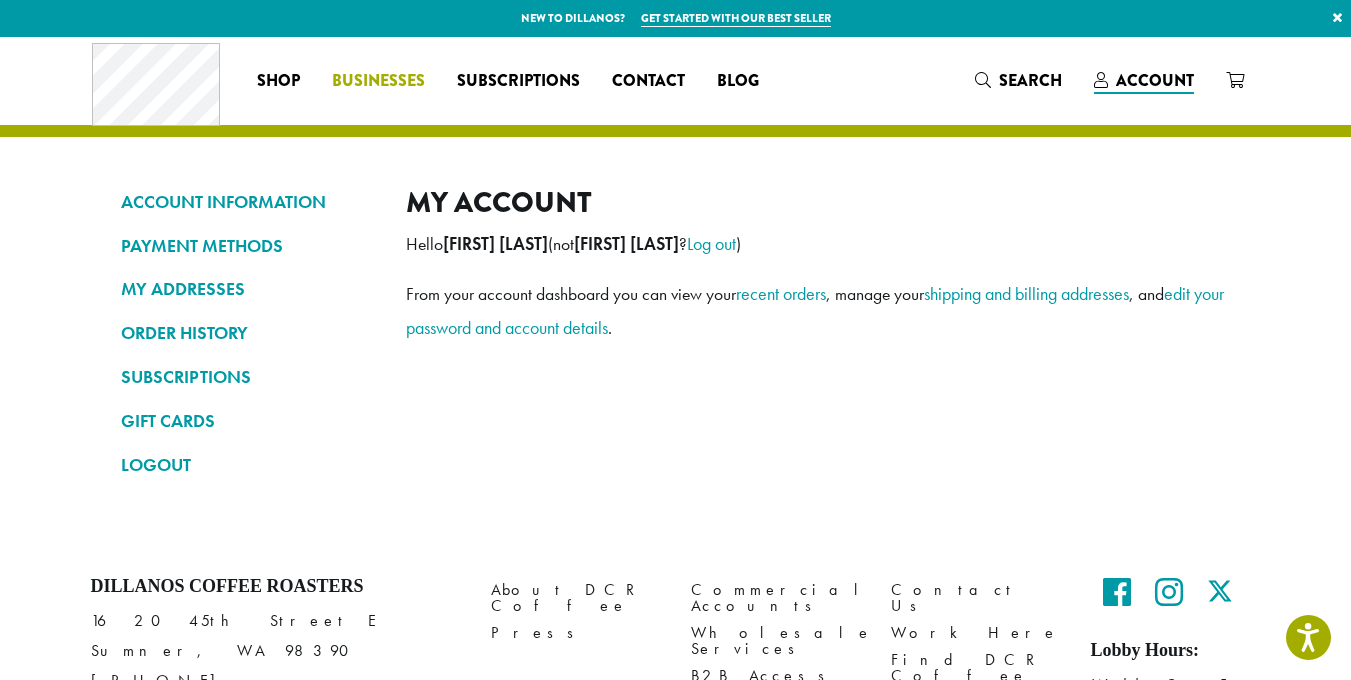 click on "Businesses" at bounding box center [378, 81] 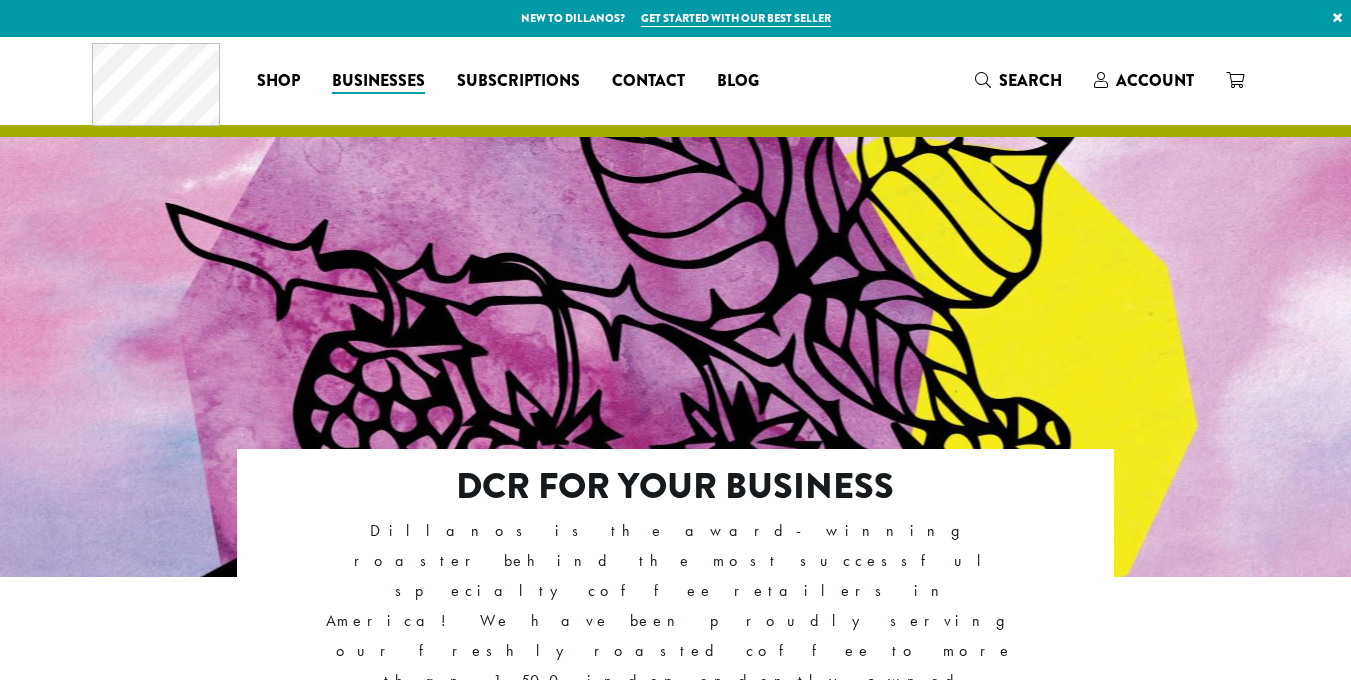 scroll, scrollTop: 0, scrollLeft: 0, axis: both 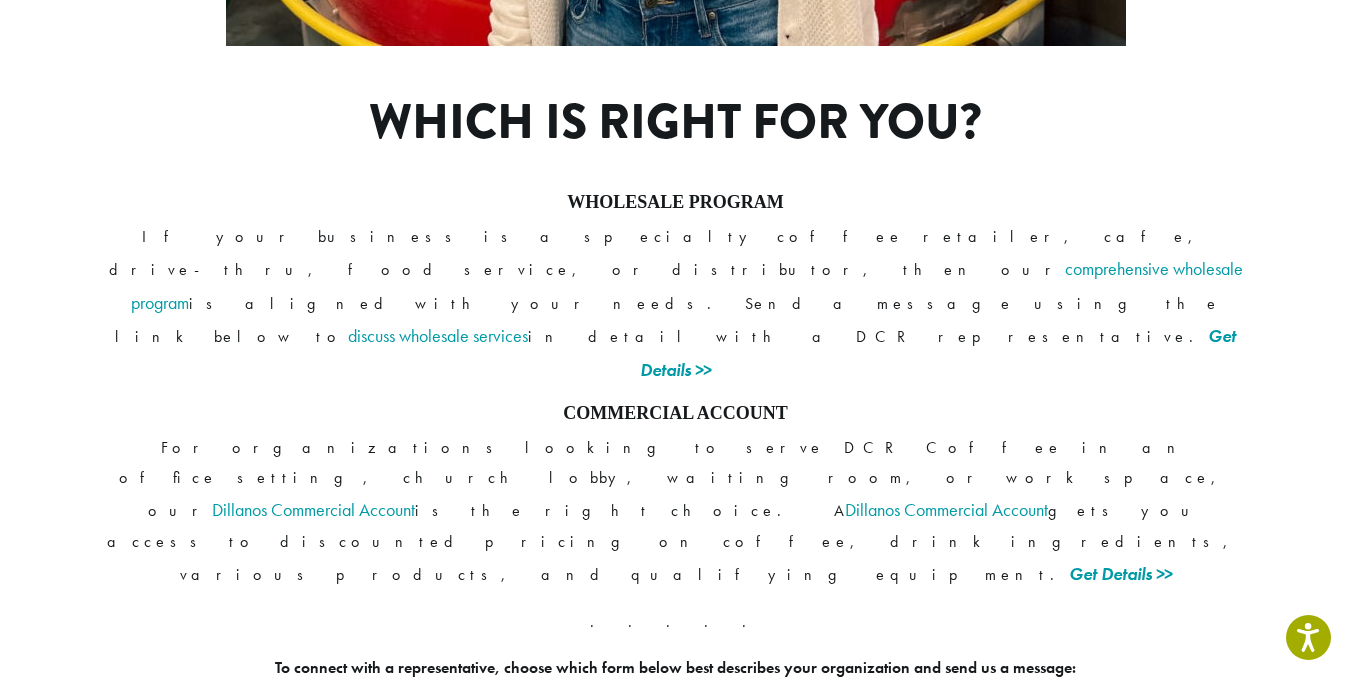 click on "Wholesale" at bounding box center (604, 728) 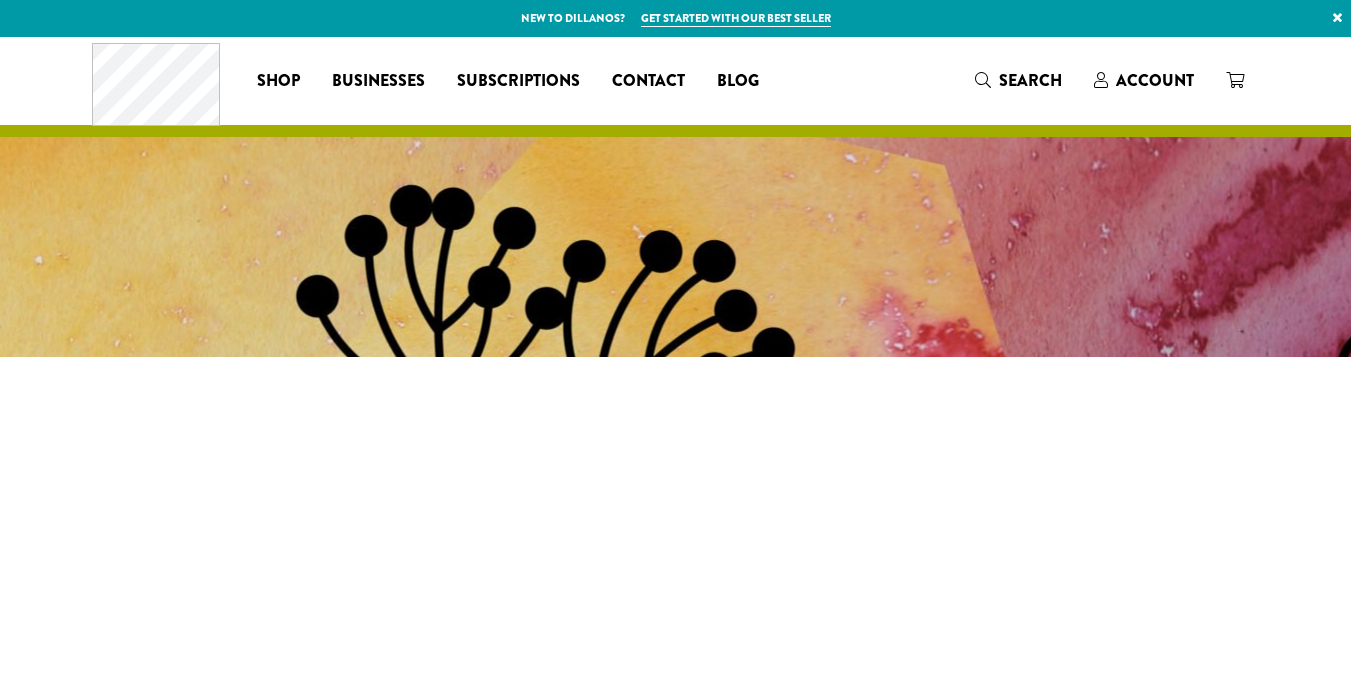 scroll, scrollTop: 0, scrollLeft: 0, axis: both 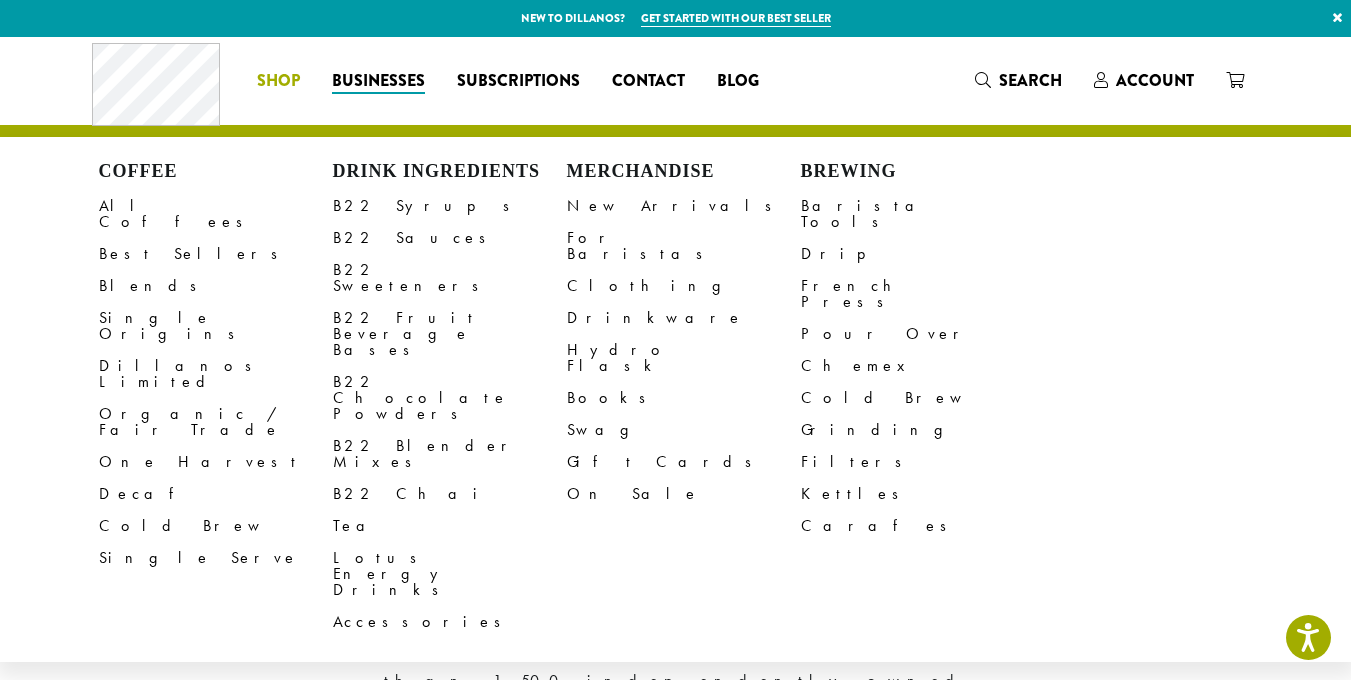 click on "B22 Syrups" at bounding box center [450, 206] 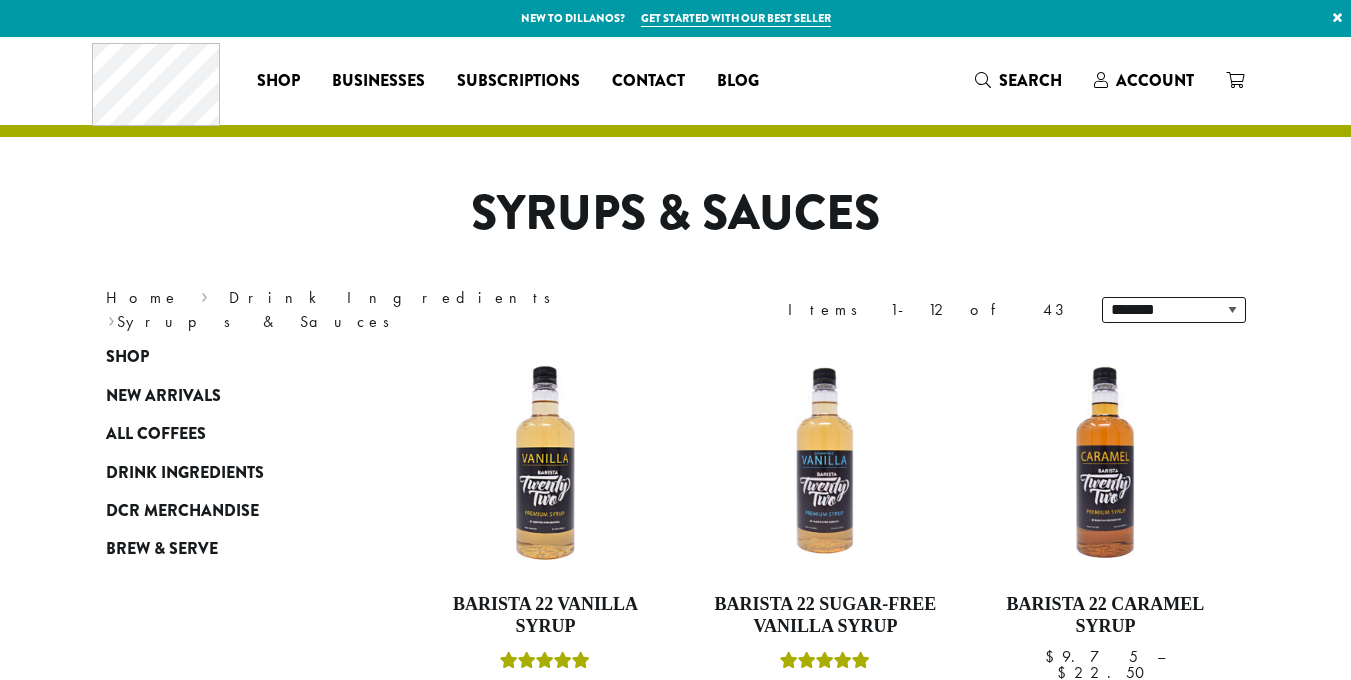 scroll, scrollTop: 0, scrollLeft: 0, axis: both 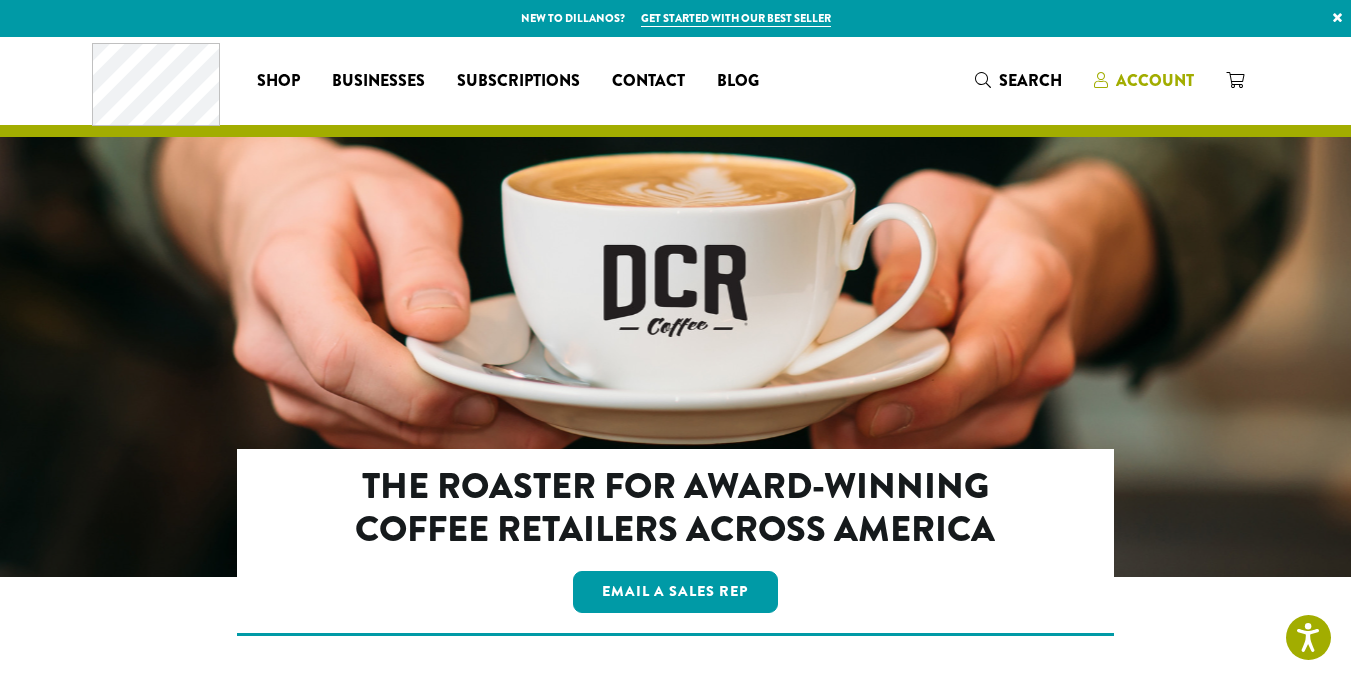 click at bounding box center (1101, 80) 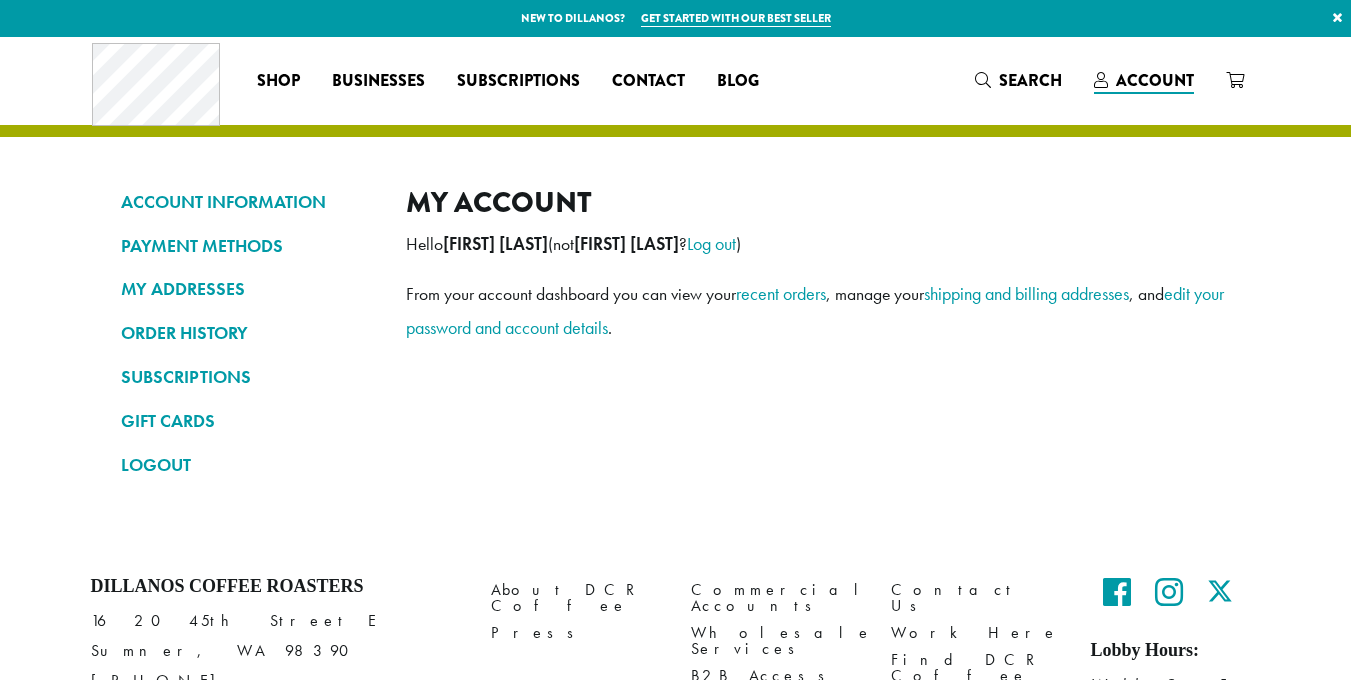 scroll, scrollTop: 0, scrollLeft: 0, axis: both 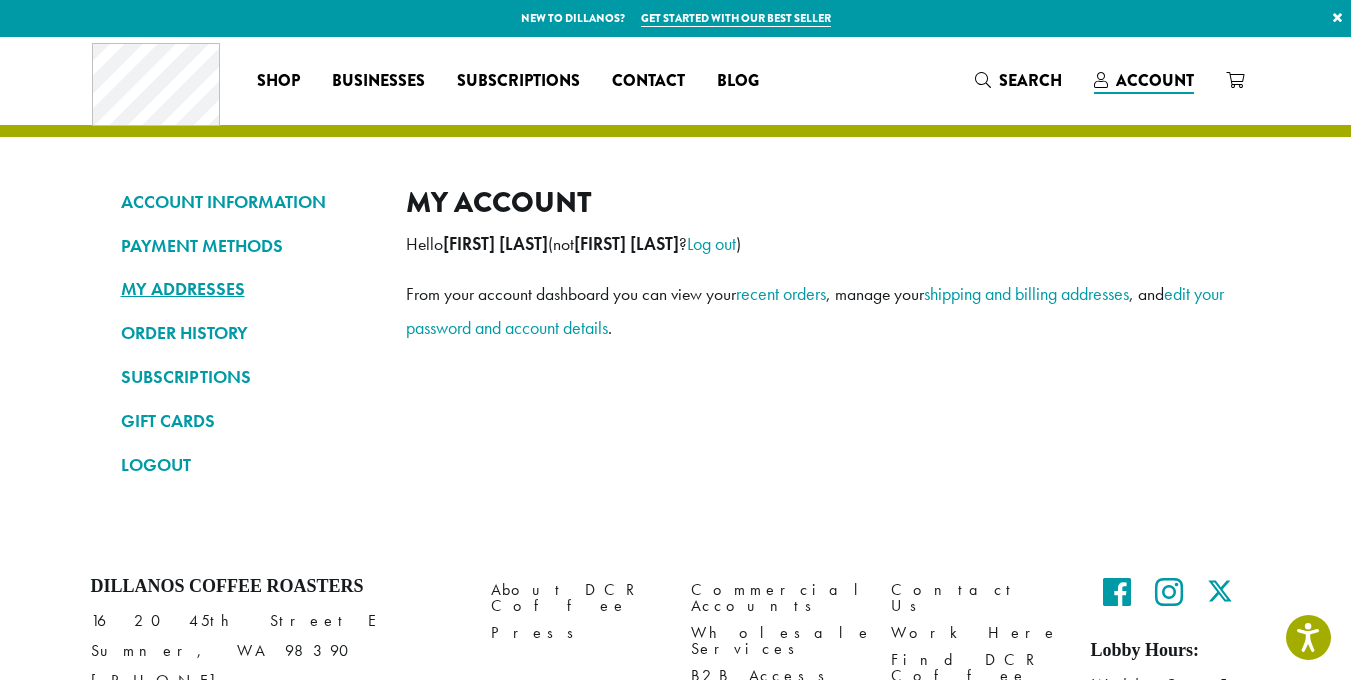 click on "MY ADDRESSES" at bounding box center [248, 289] 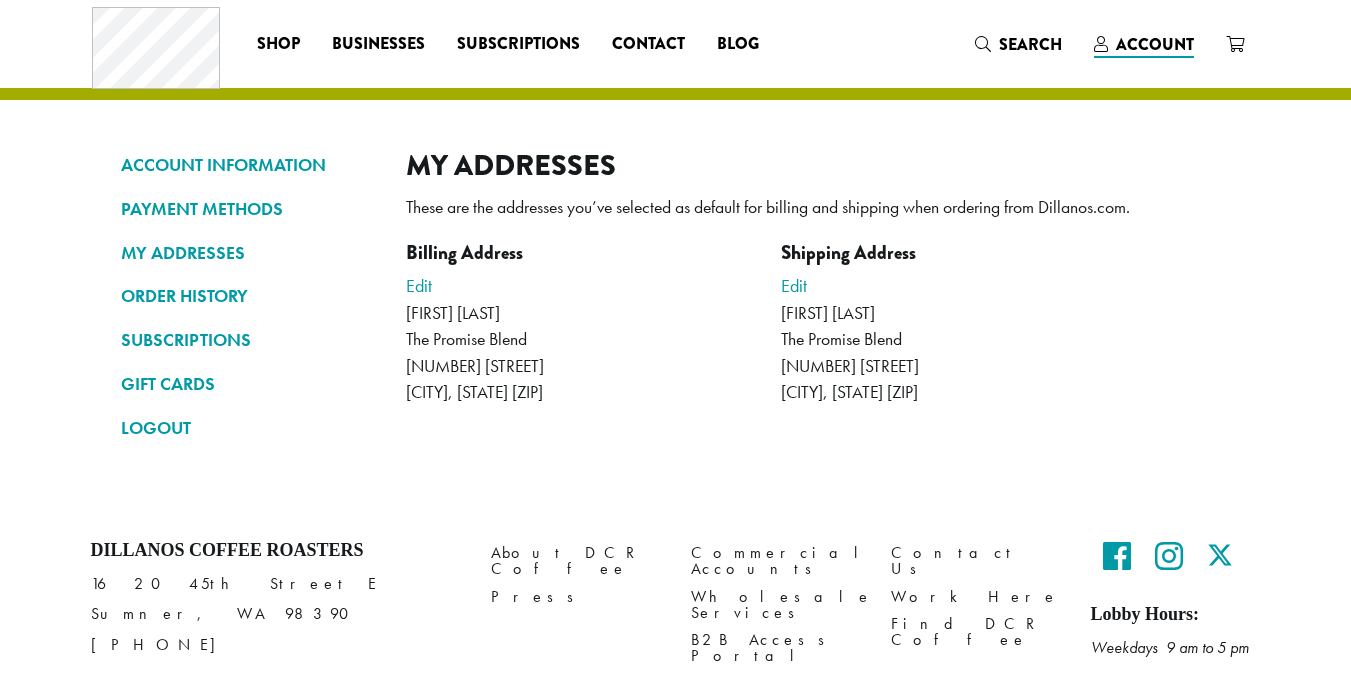 scroll, scrollTop: 0, scrollLeft: 0, axis: both 